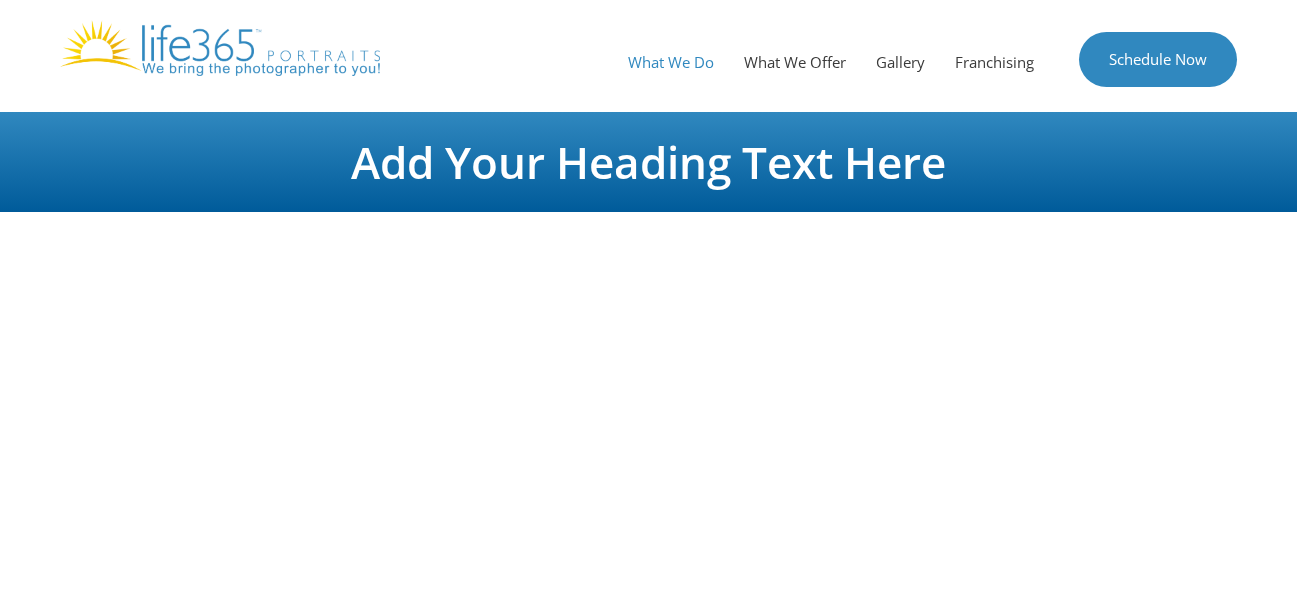 scroll, scrollTop: 0, scrollLeft: 0, axis: both 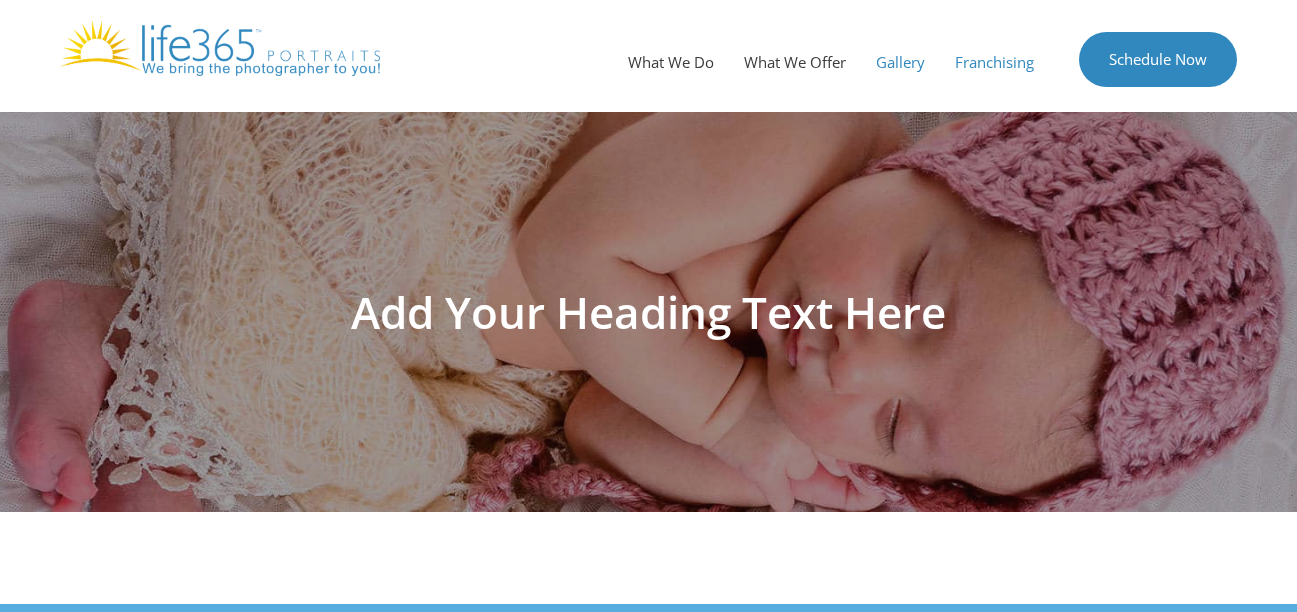 click on "Franchising" at bounding box center [994, 62] 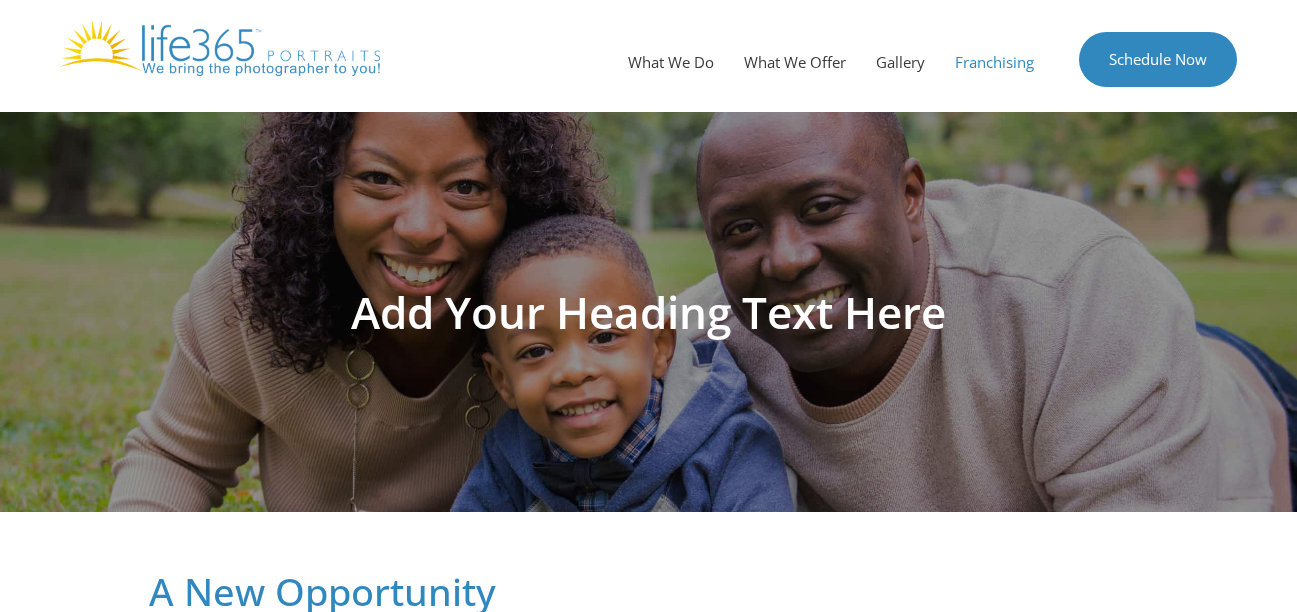 scroll, scrollTop: 0, scrollLeft: 0, axis: both 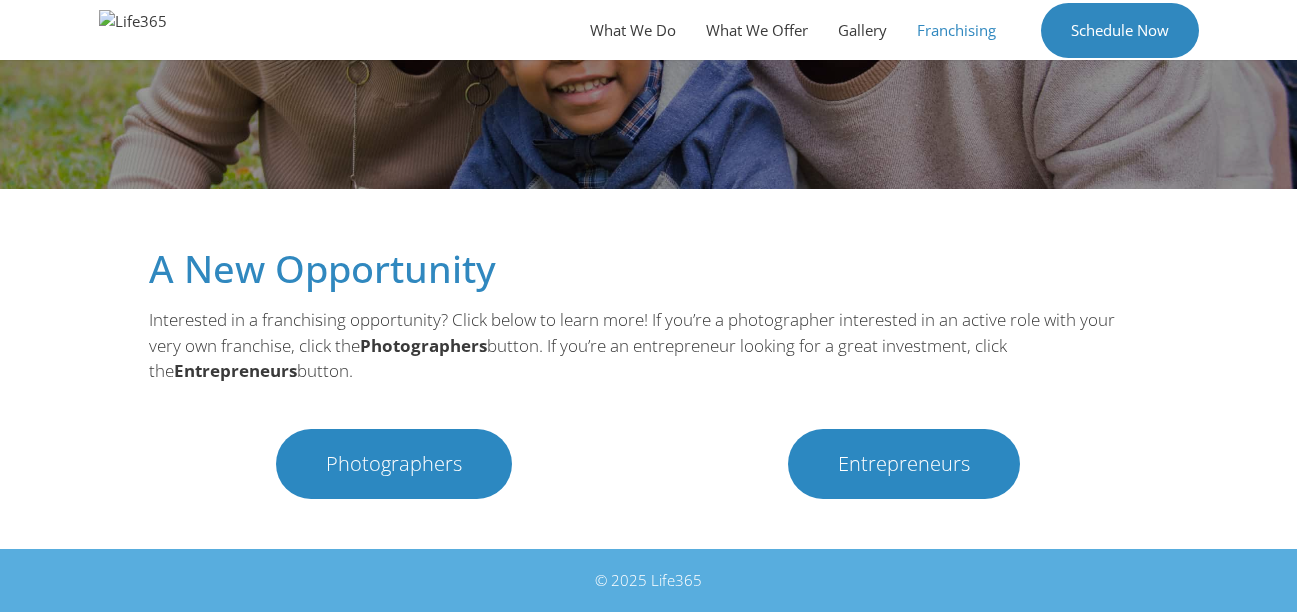 click on "Photographers" at bounding box center [394, 464] 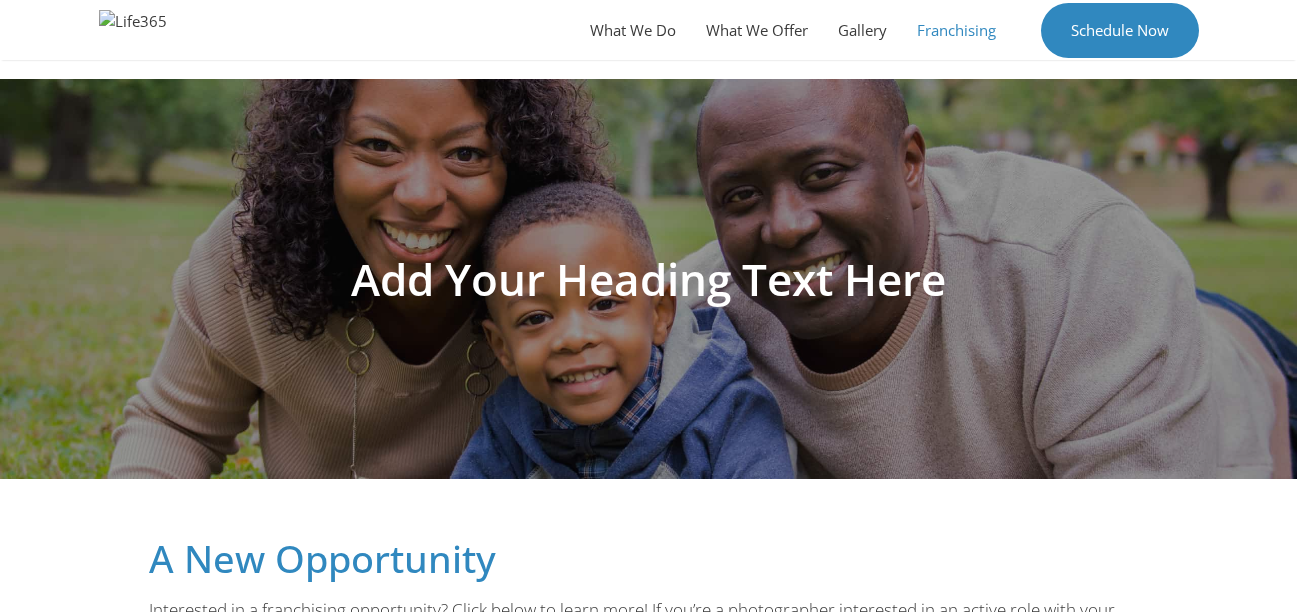 scroll, scrollTop: 0, scrollLeft: 0, axis: both 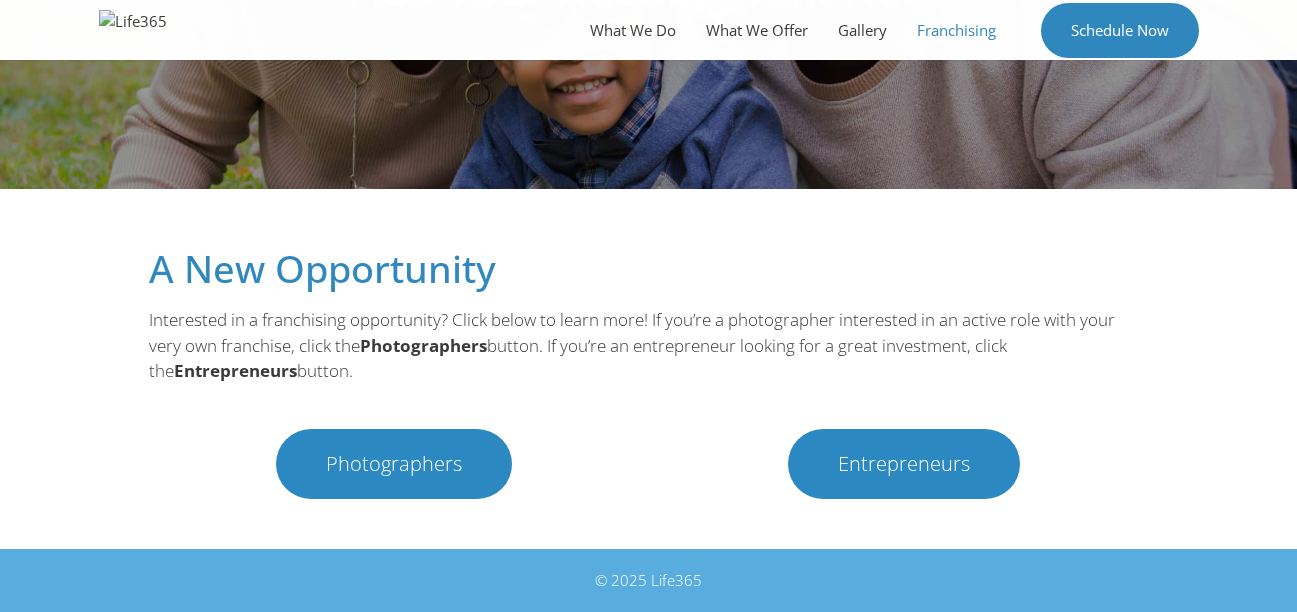 click on "Photographers" at bounding box center (394, 464) 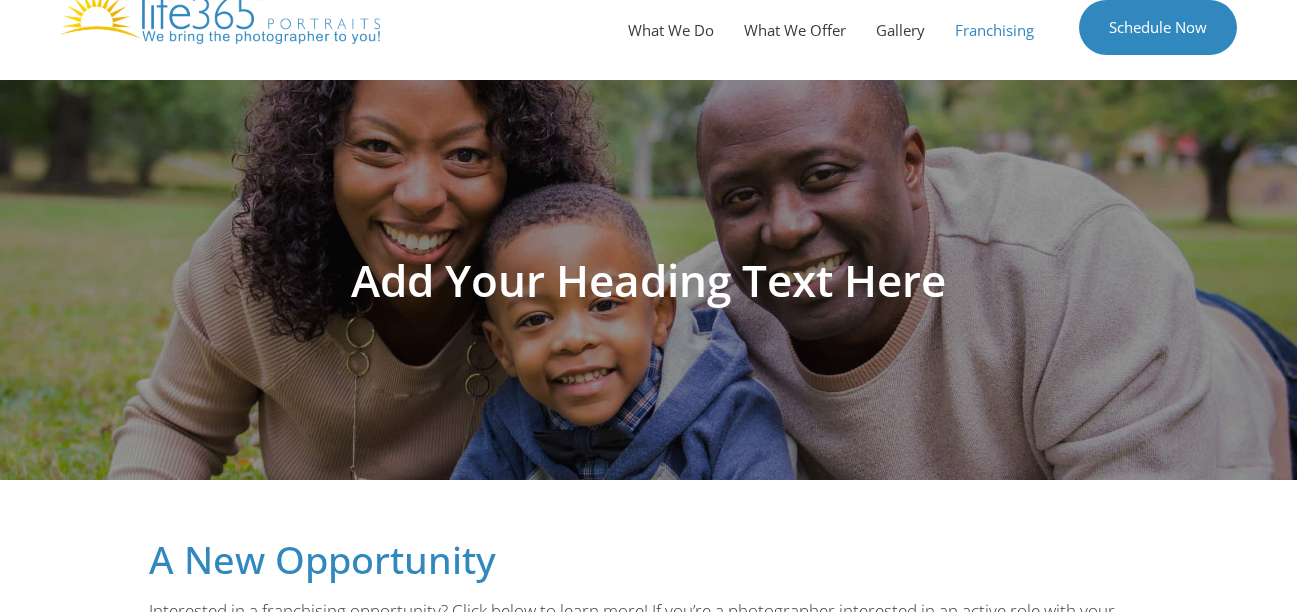 scroll, scrollTop: 0, scrollLeft: 0, axis: both 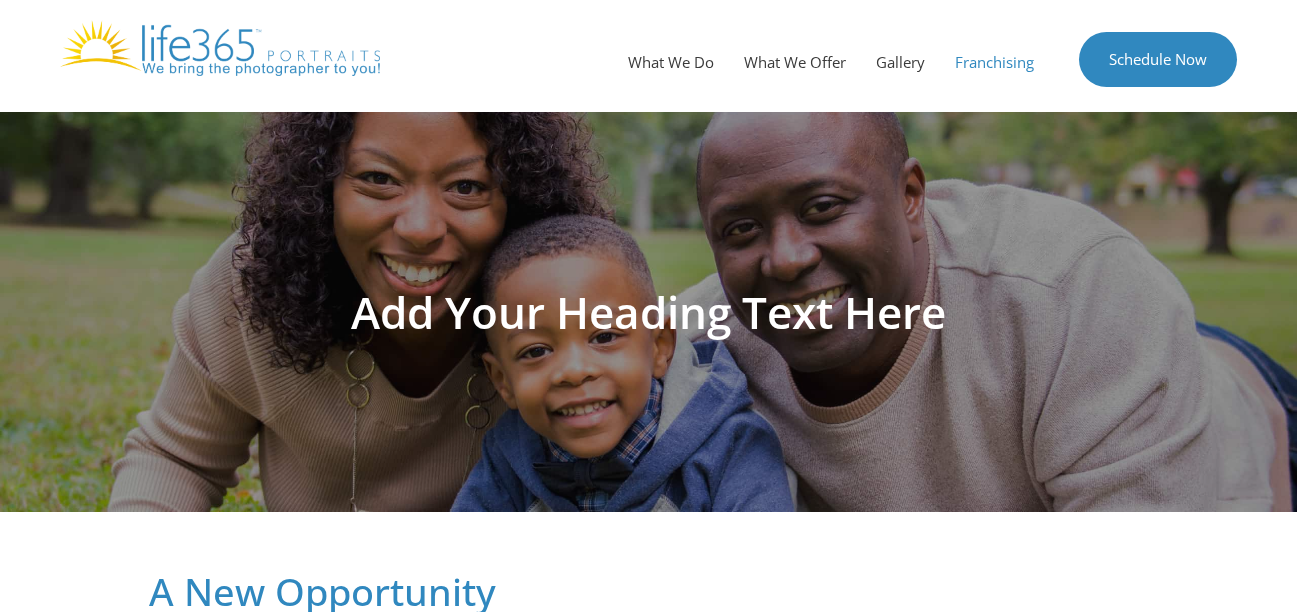 click on "Add Your Heading Text Here" at bounding box center [649, 312] 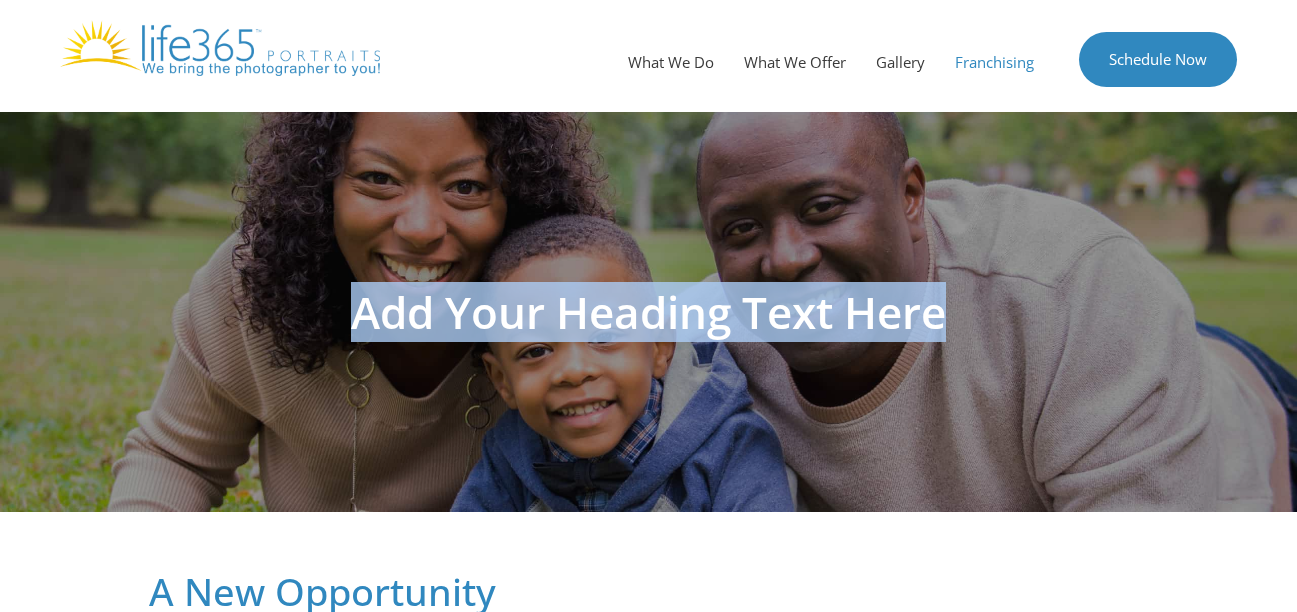 drag, startPoint x: 387, startPoint y: 306, endPoint x: 1003, endPoint y: 314, distance: 616.05194 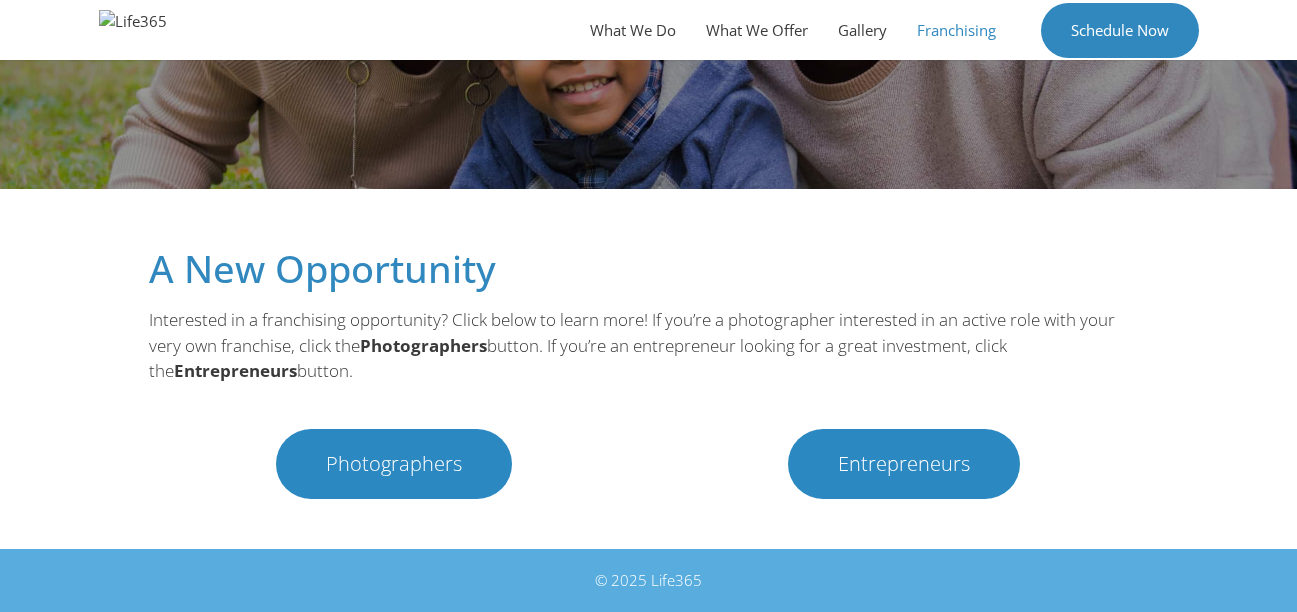 drag, startPoint x: 890, startPoint y: 460, endPoint x: 914, endPoint y: 465, distance: 24.5153 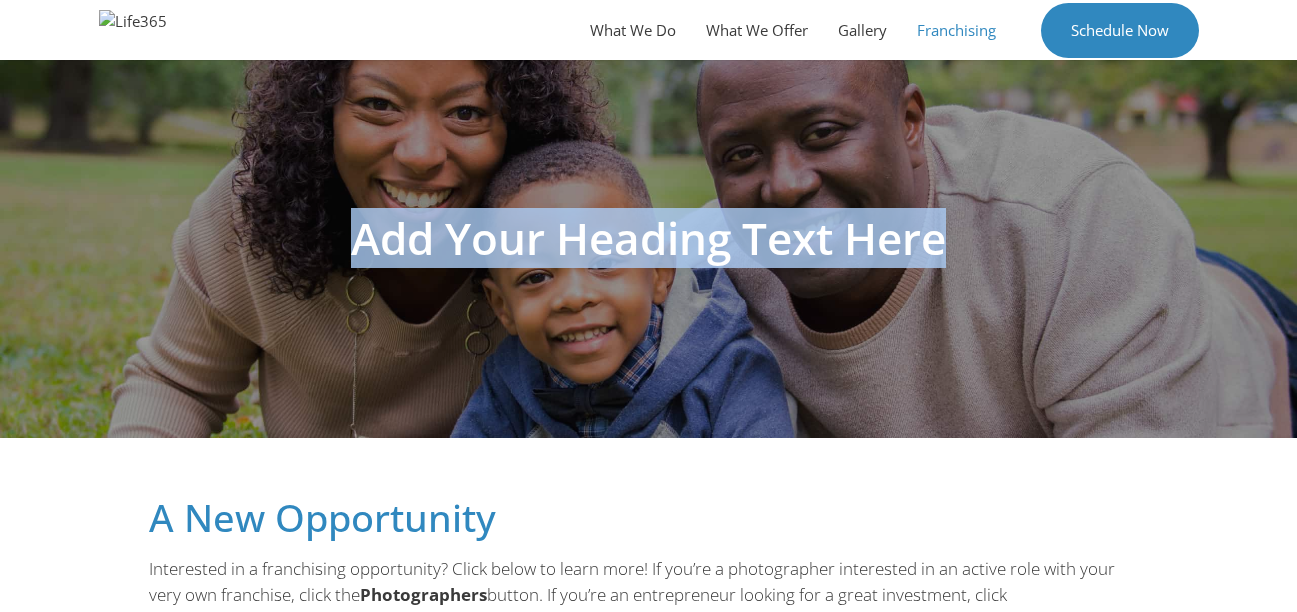 scroll, scrollTop: 0, scrollLeft: 0, axis: both 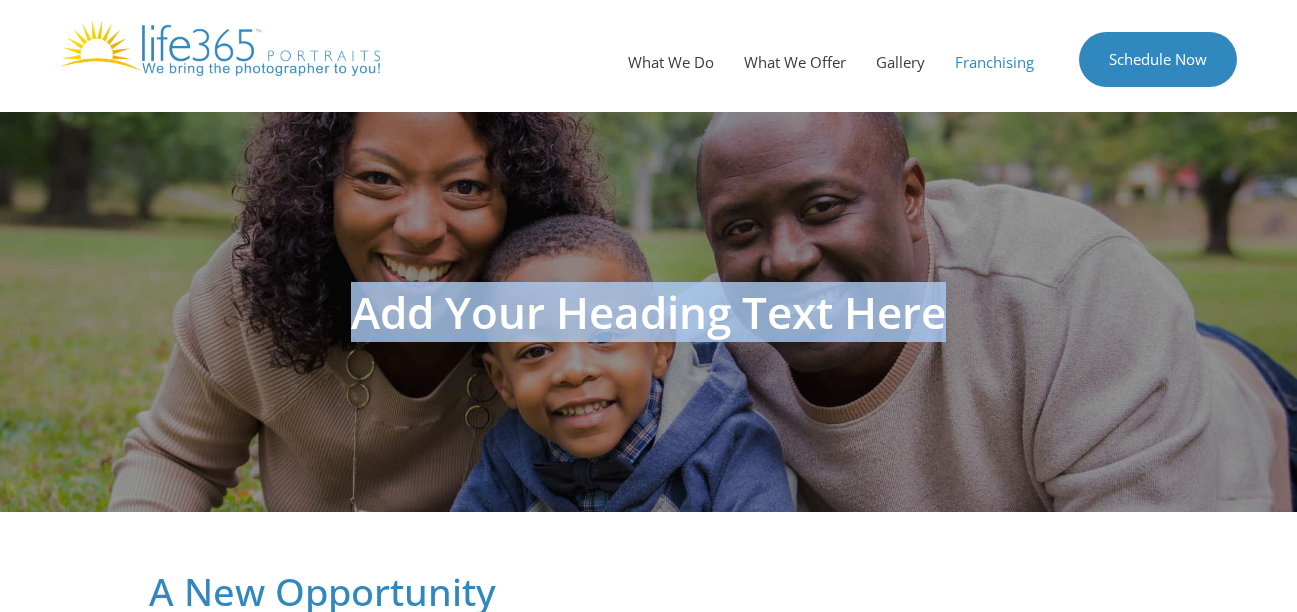 click on "Franchising" at bounding box center [994, 62] 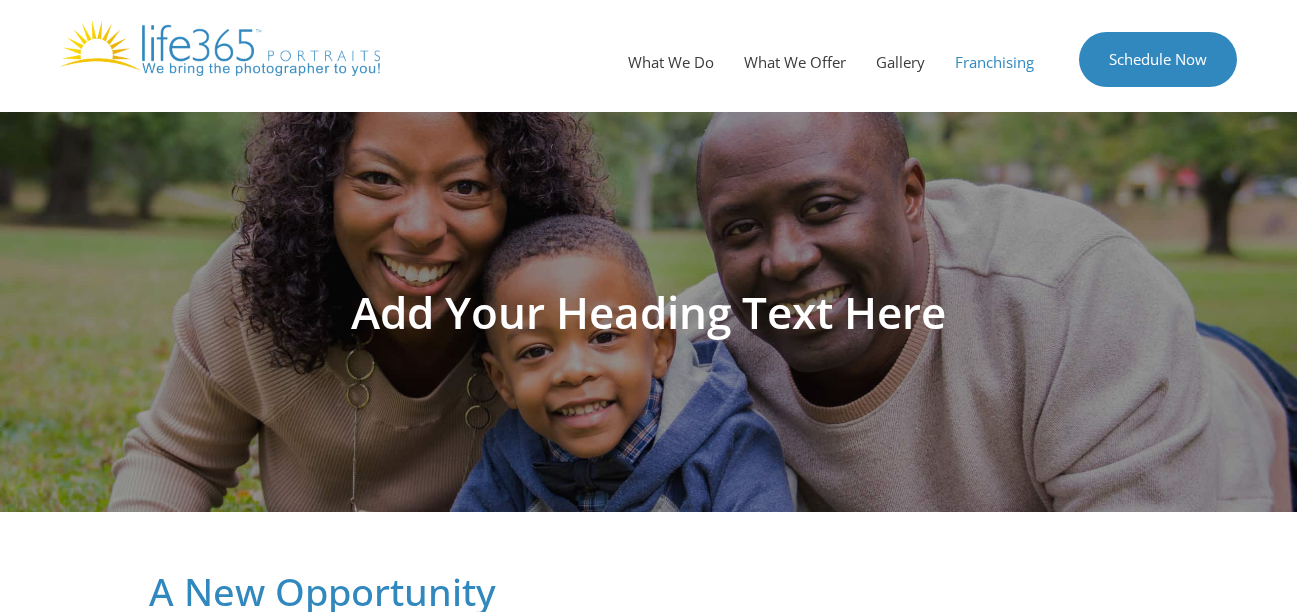 scroll, scrollTop: 0, scrollLeft: 0, axis: both 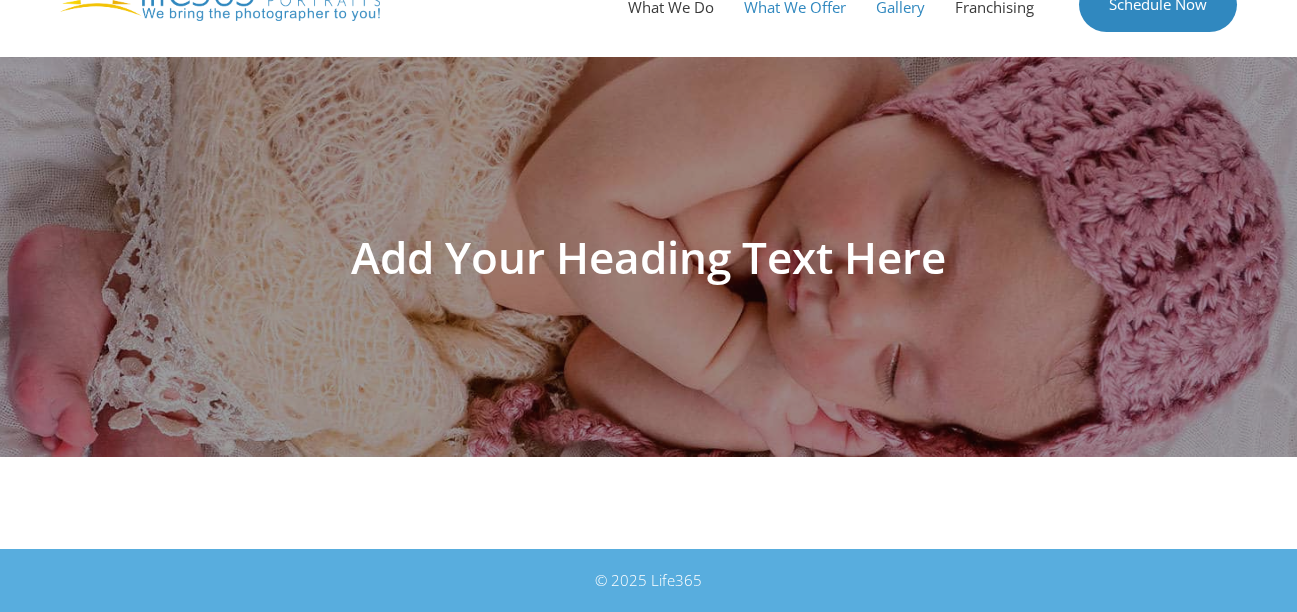 click on "What We Offer" at bounding box center [795, 7] 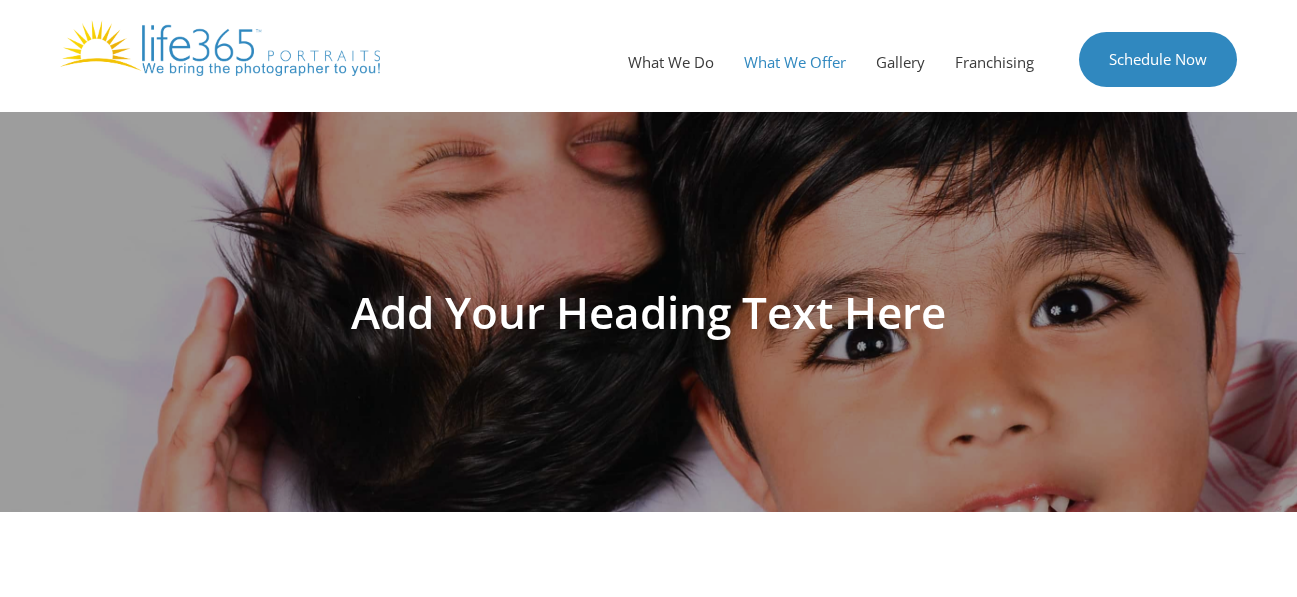 scroll, scrollTop: 0, scrollLeft: 0, axis: both 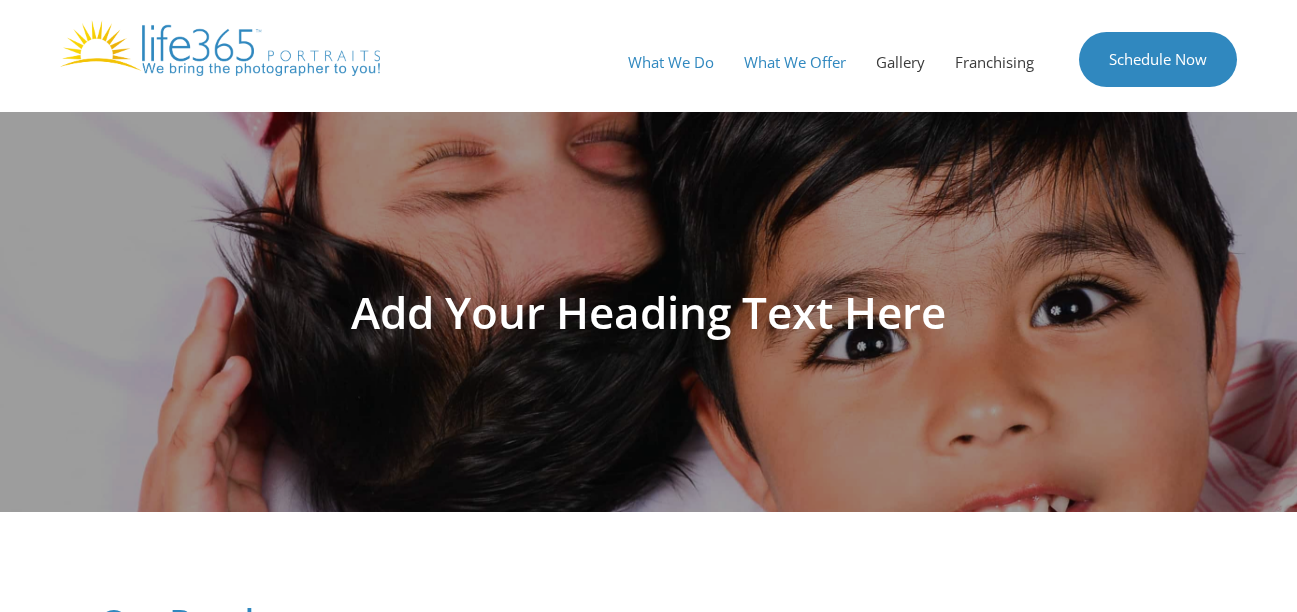 click on "What We Do" at bounding box center [671, 62] 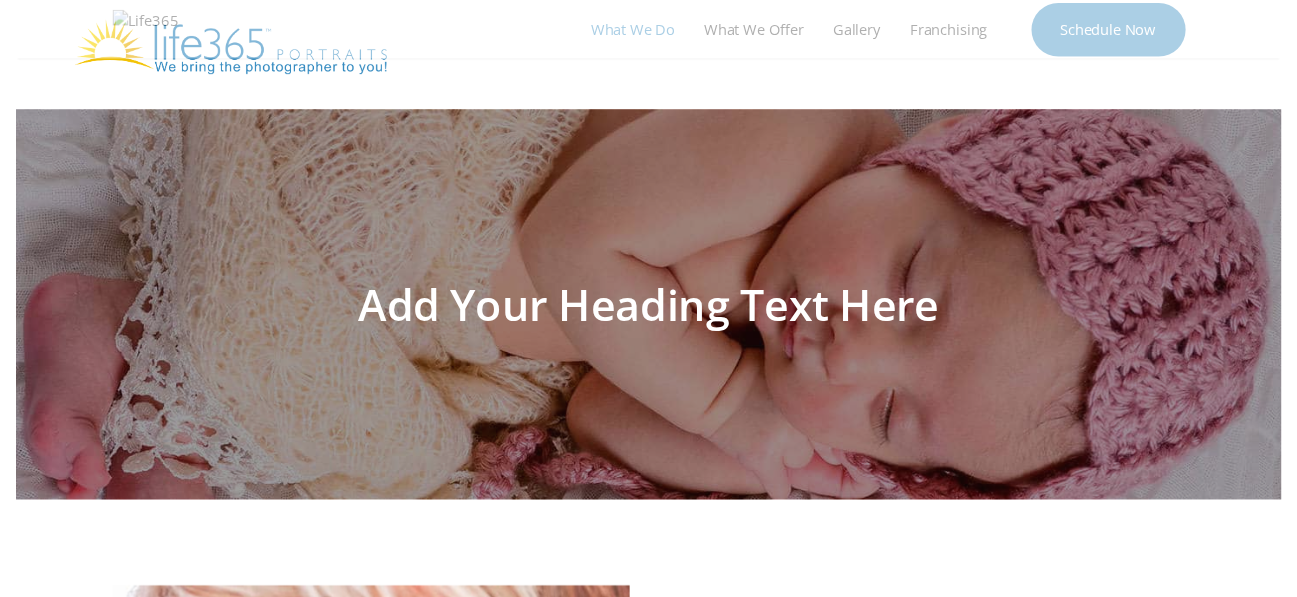 scroll, scrollTop: 1600, scrollLeft: 0, axis: vertical 